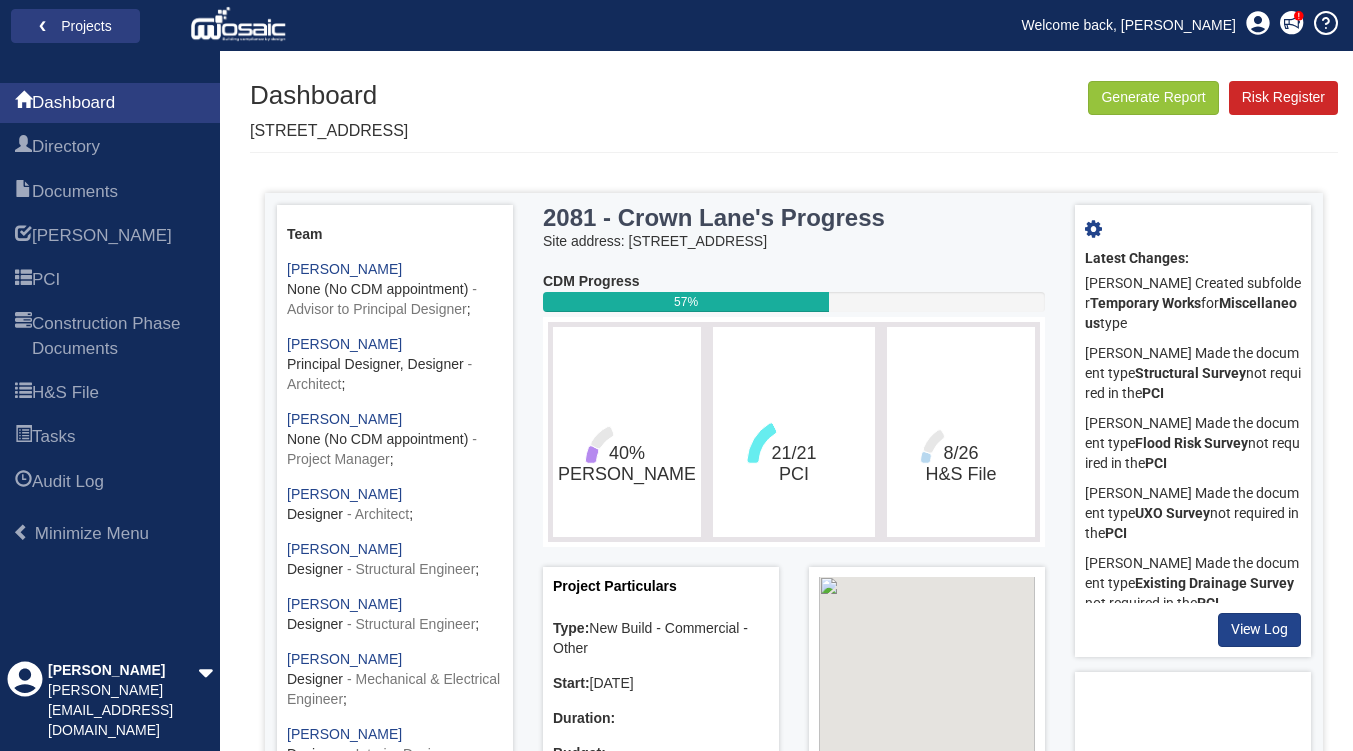 scroll, scrollTop: 0, scrollLeft: 0, axis: both 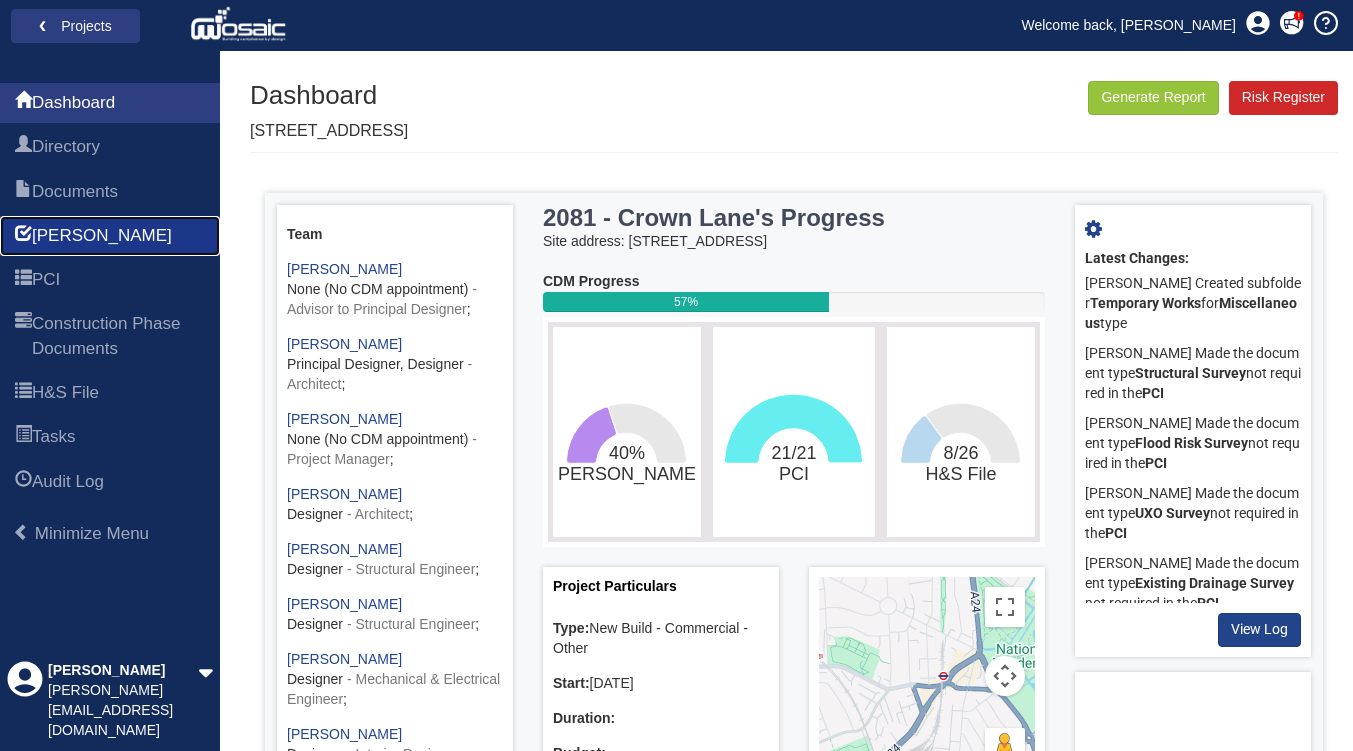 click on "[PERSON_NAME]" at bounding box center (102, 236) 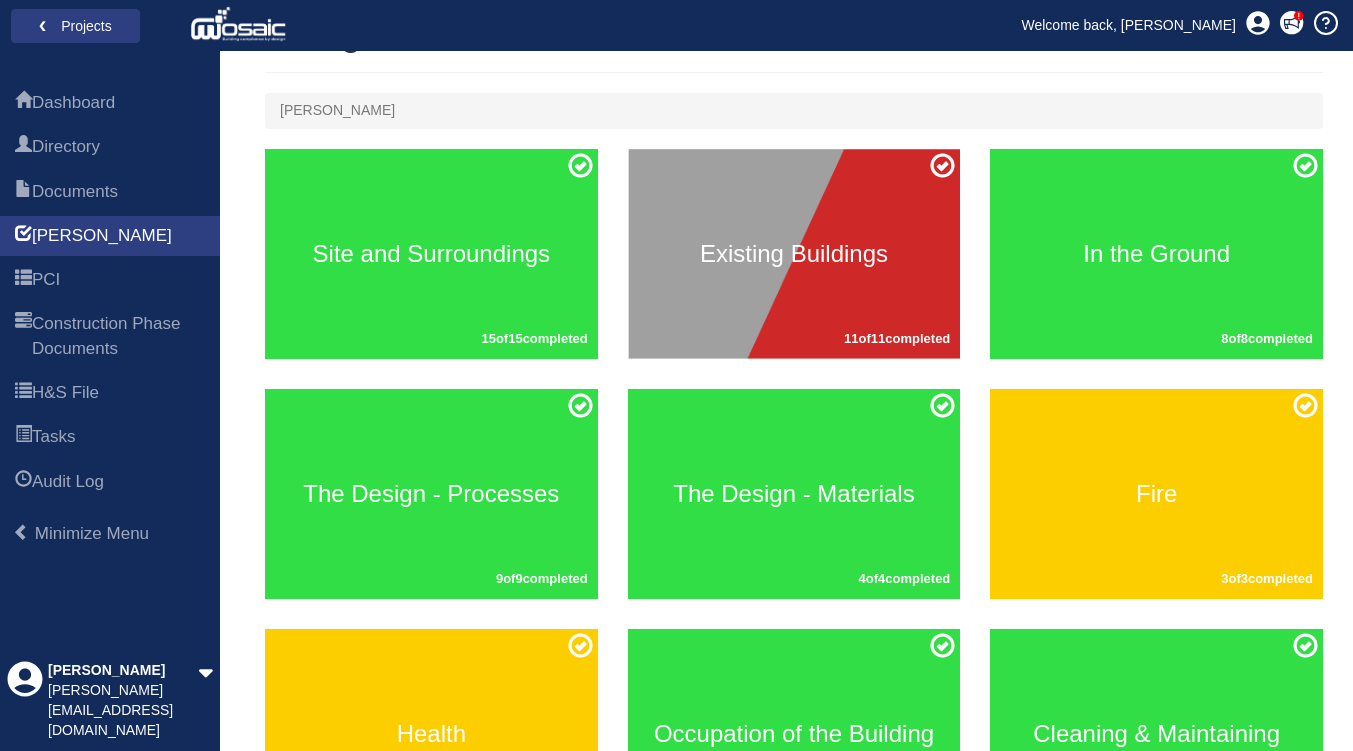 scroll, scrollTop: 0, scrollLeft: 0, axis: both 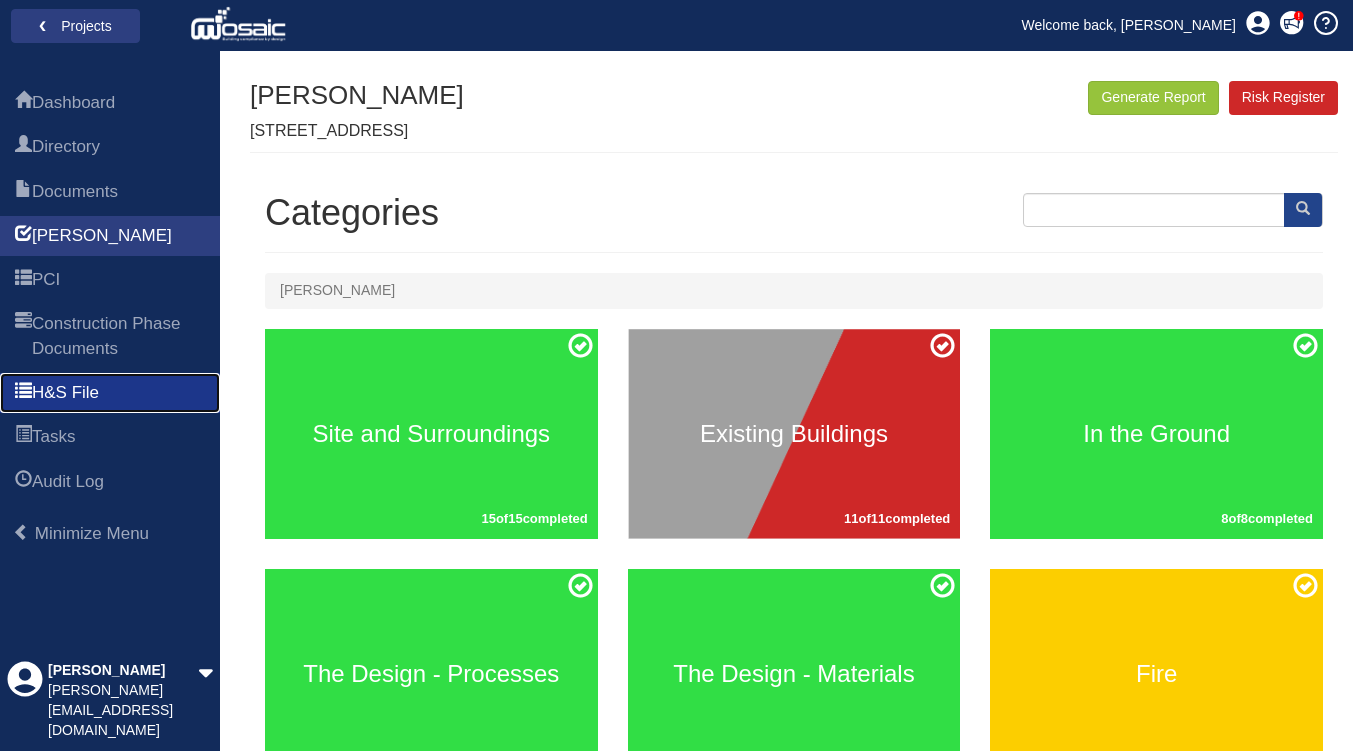 click on "H&S File" at bounding box center (65, 393) 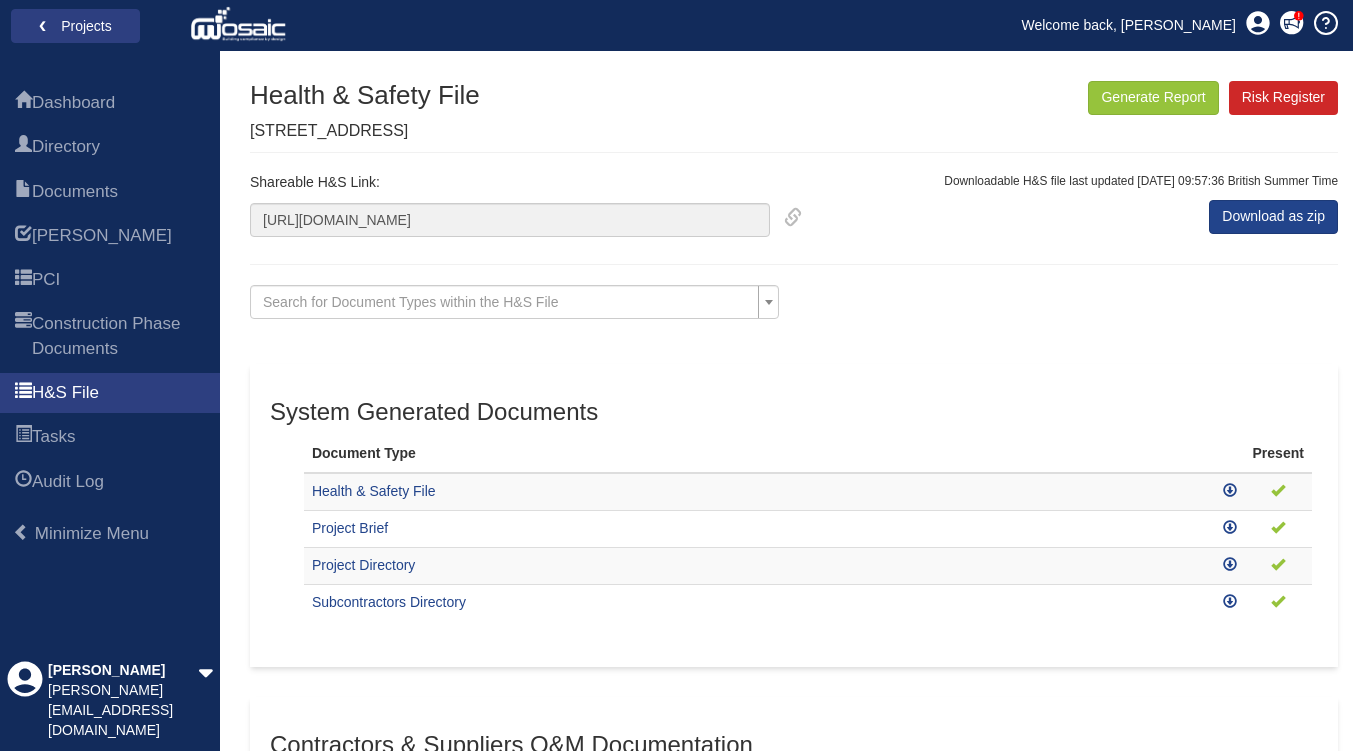 scroll, scrollTop: 0, scrollLeft: 0, axis: both 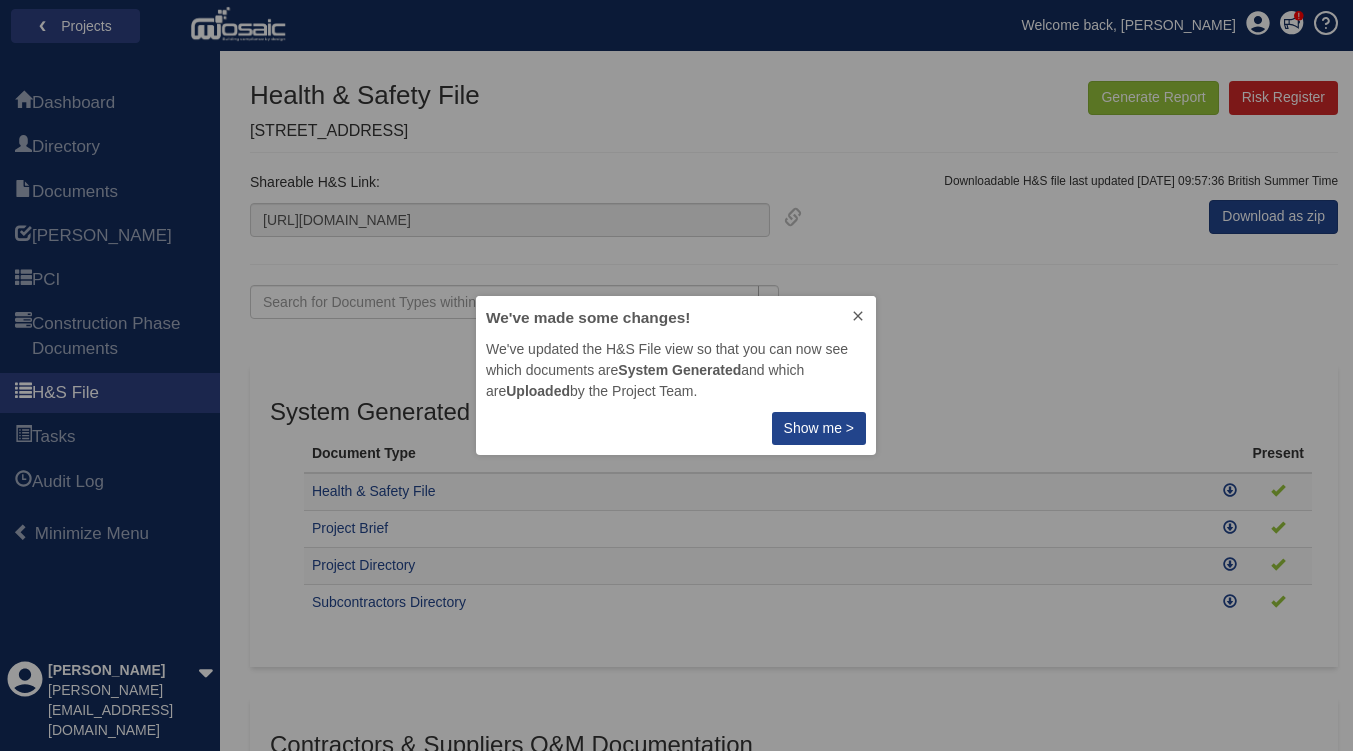 click 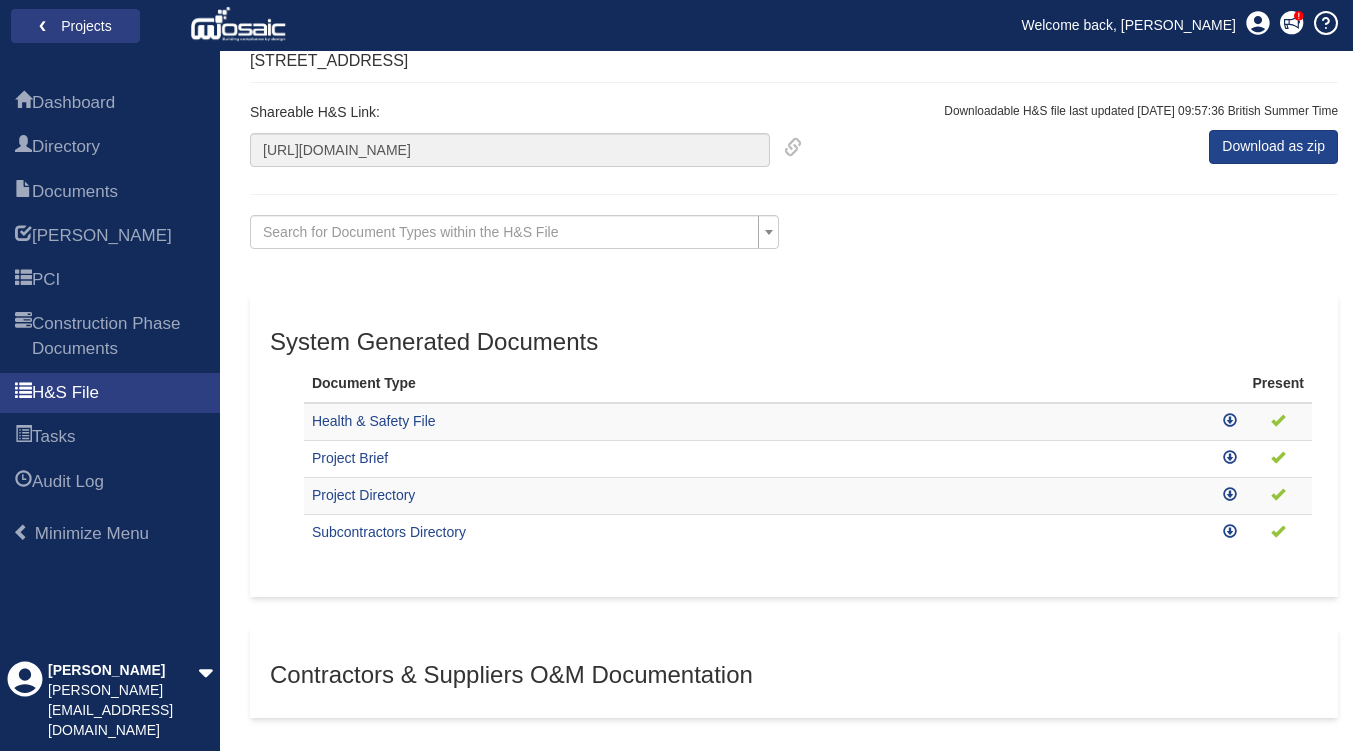 scroll, scrollTop: 0, scrollLeft: 0, axis: both 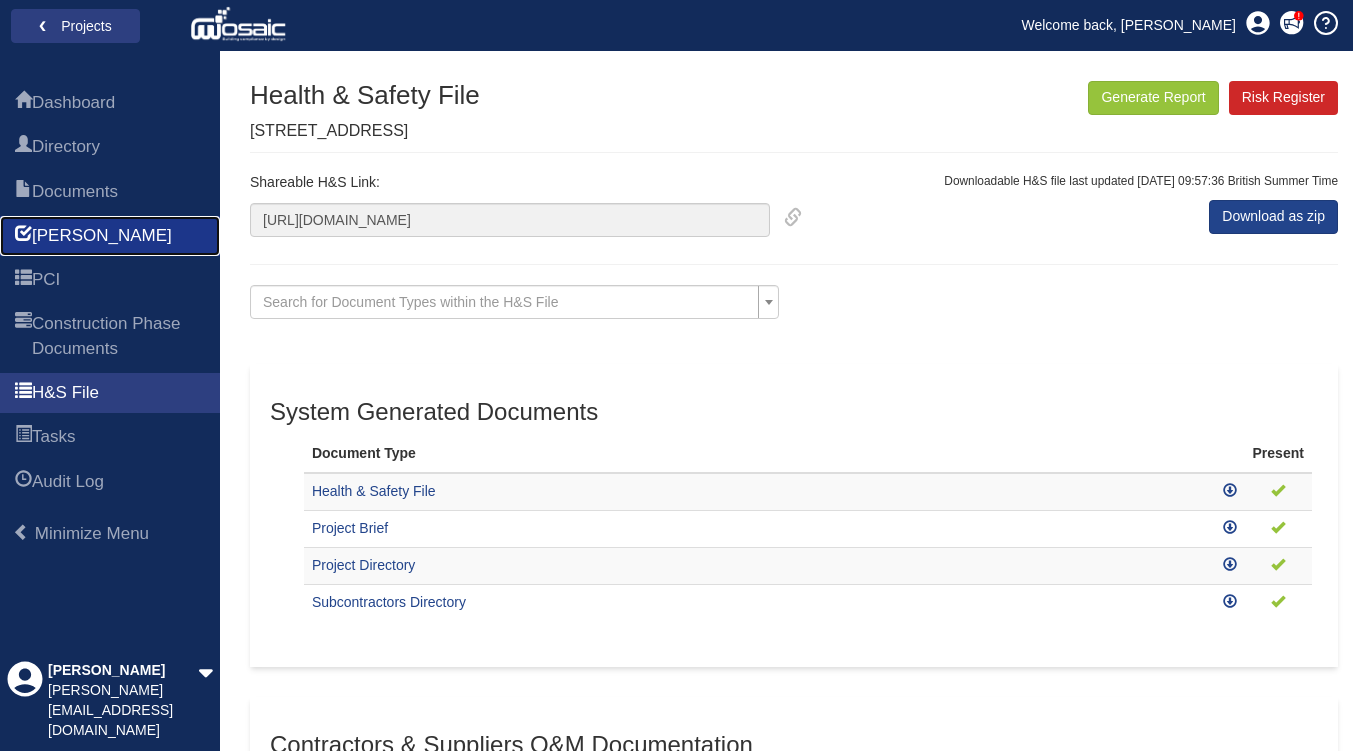click on "[PERSON_NAME]" at bounding box center [102, 236] 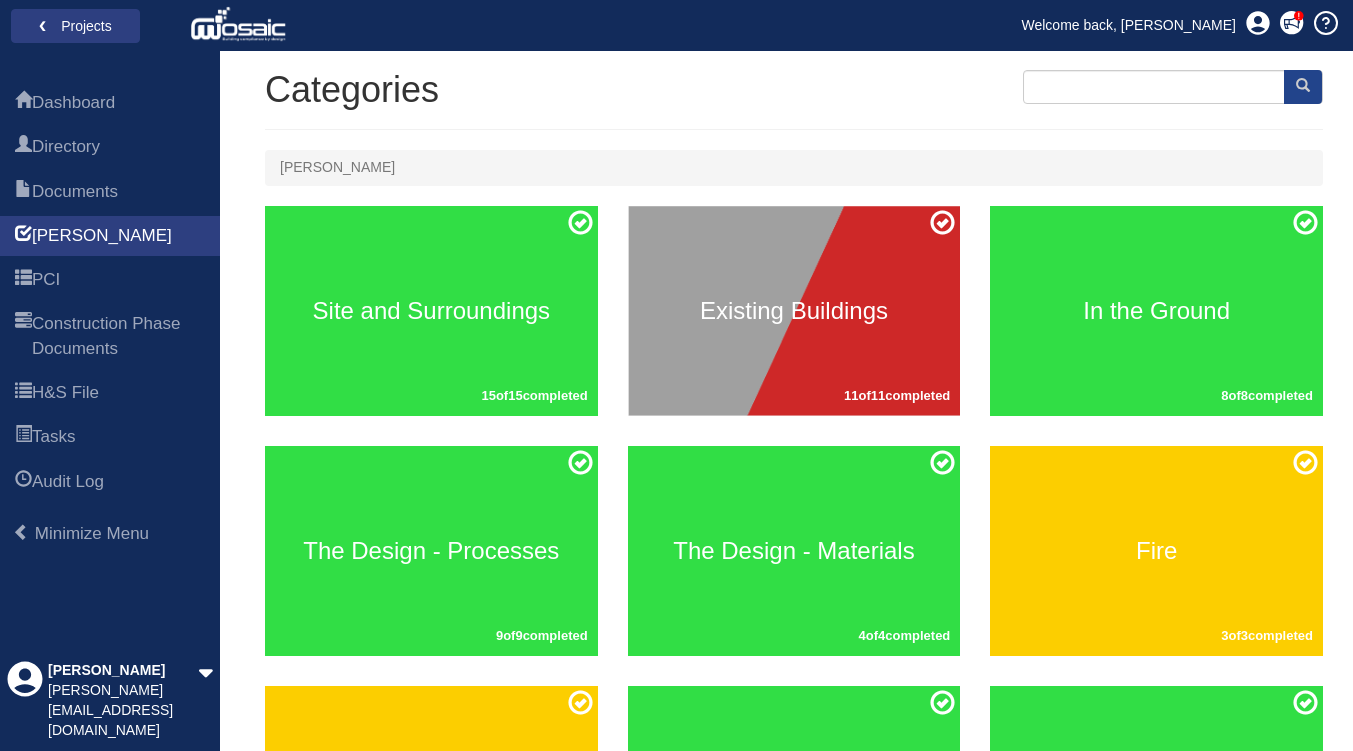 scroll, scrollTop: 0, scrollLeft: 0, axis: both 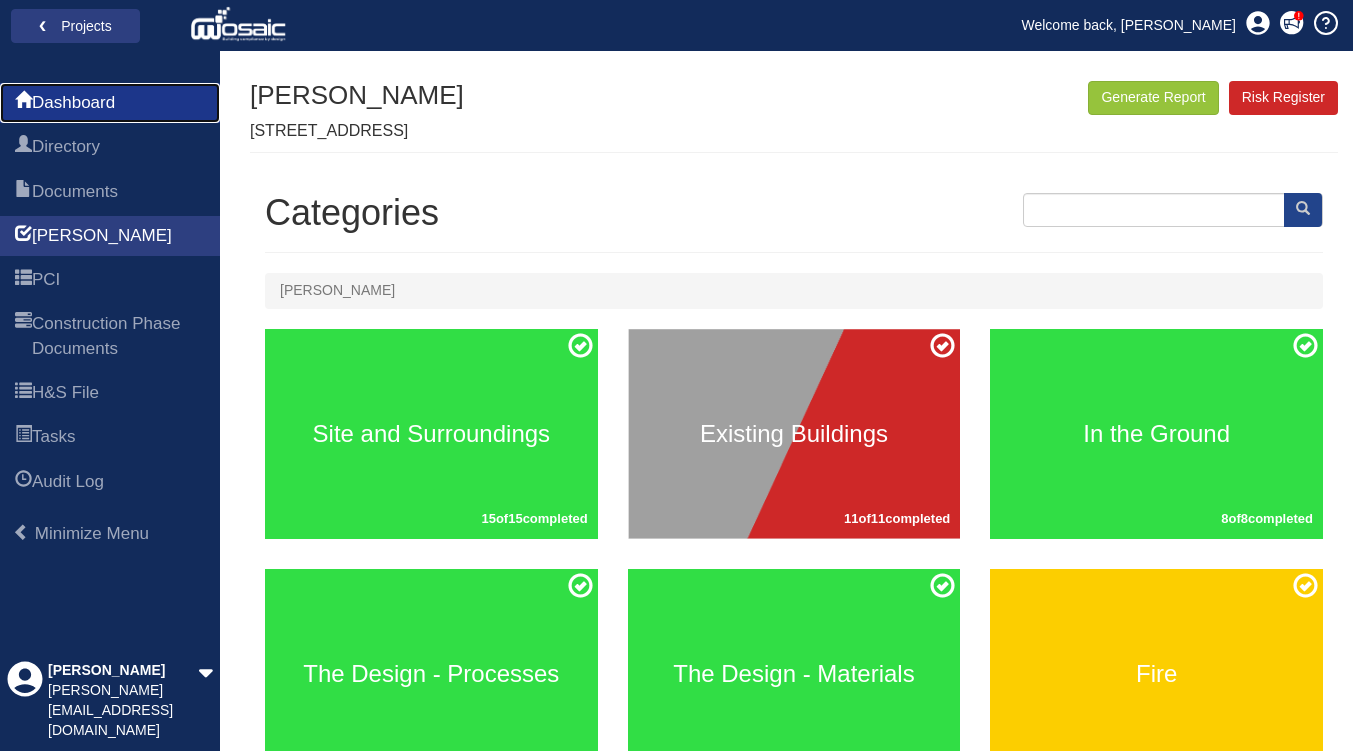 click on "Dashboard" at bounding box center [110, 103] 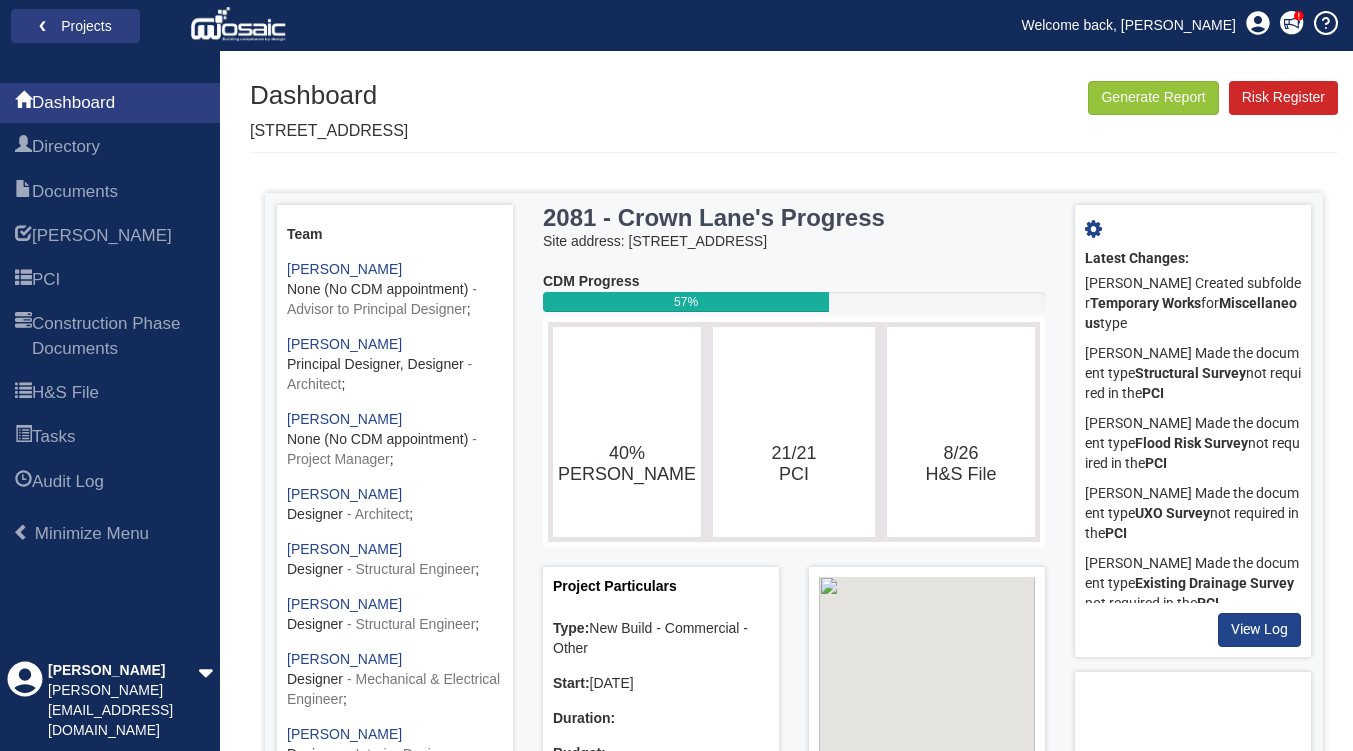 scroll, scrollTop: 0, scrollLeft: 0, axis: both 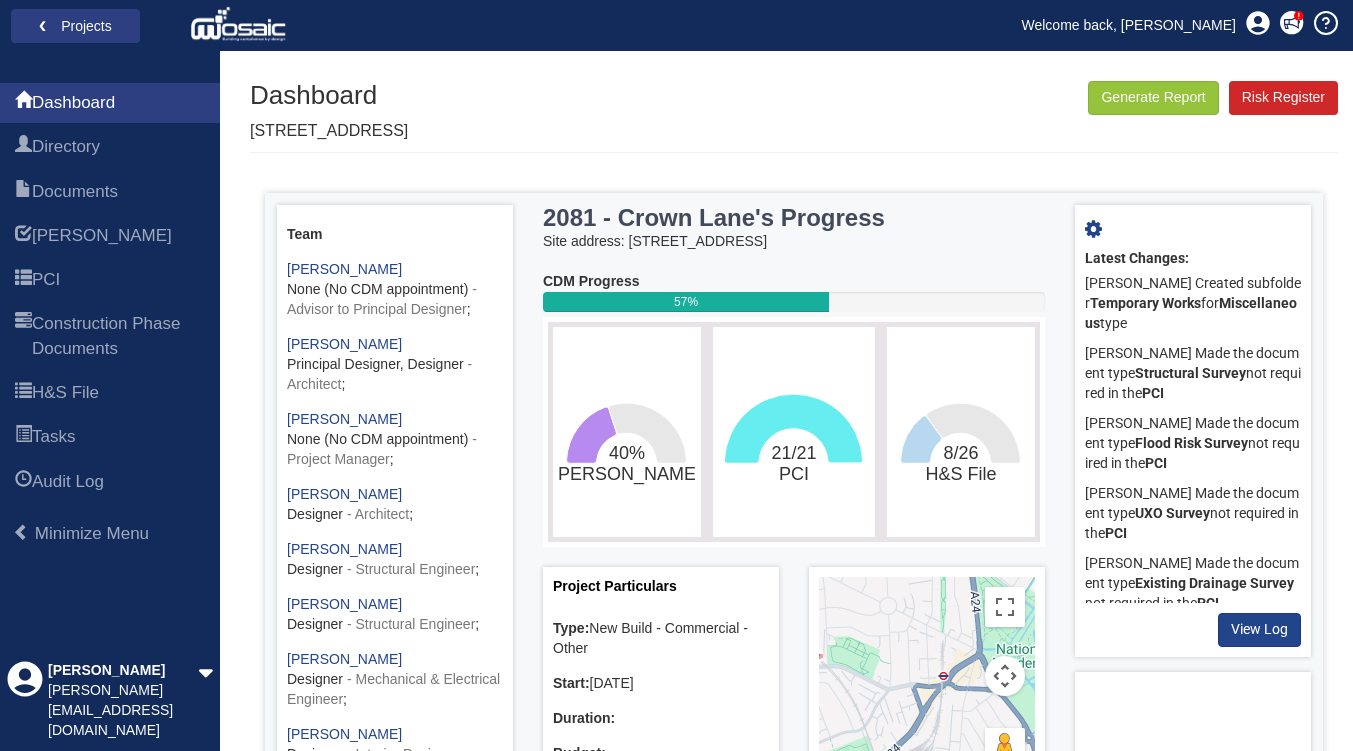 click on "[PERSON_NAME]" 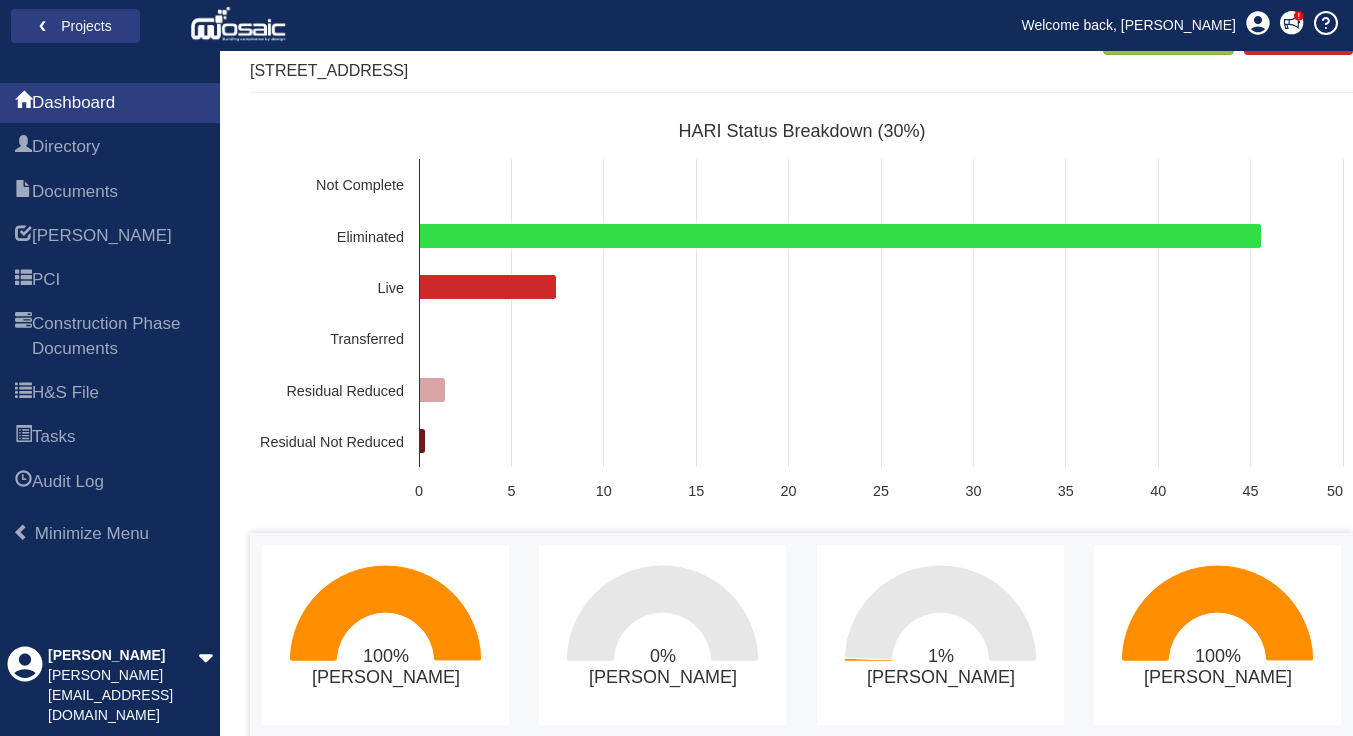 scroll, scrollTop: 0, scrollLeft: 0, axis: both 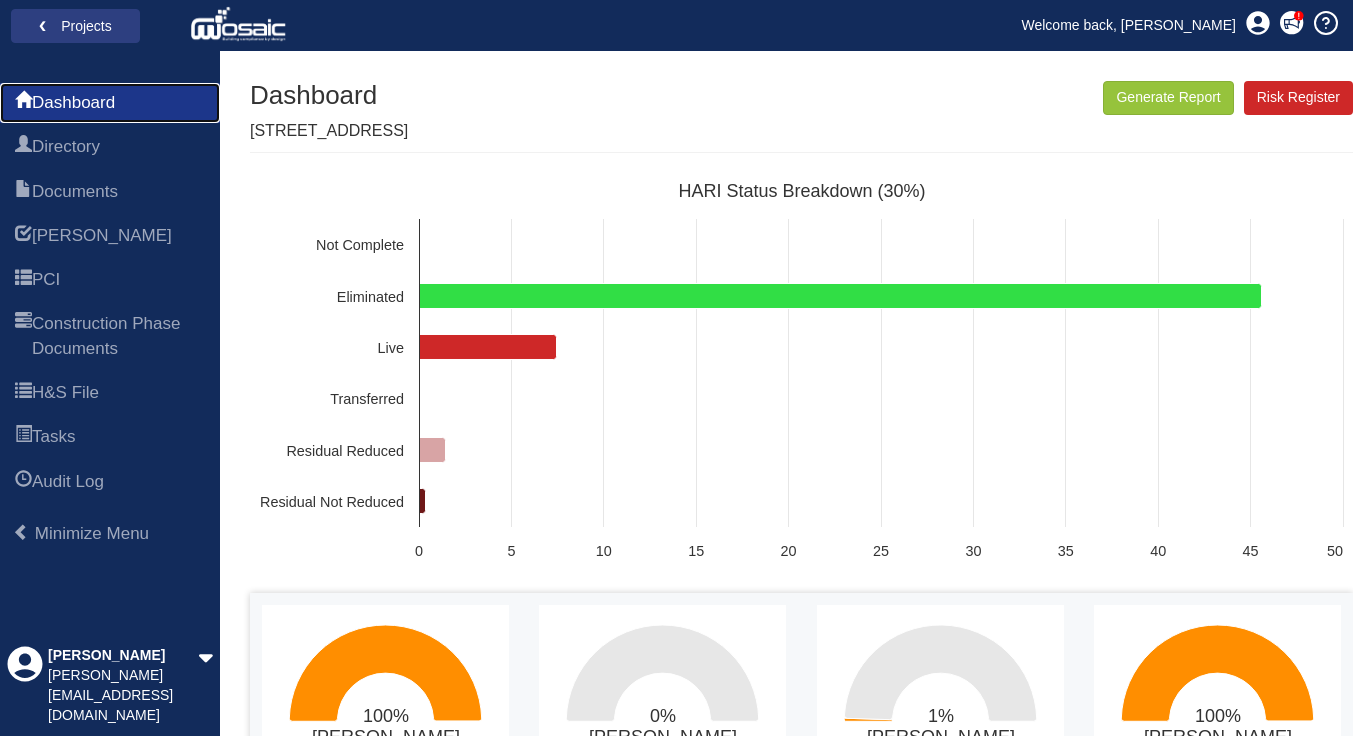 click on "Dashboard" at bounding box center [73, 103] 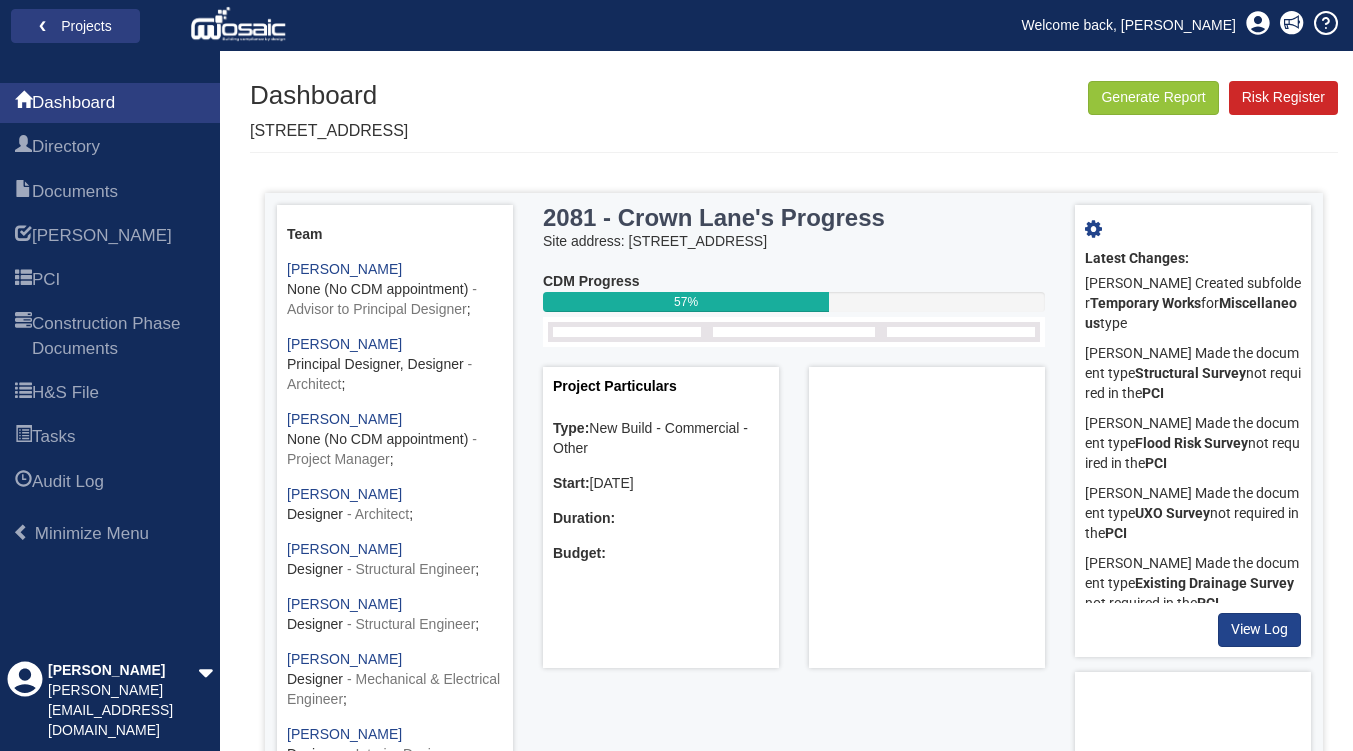scroll, scrollTop: 0, scrollLeft: 0, axis: both 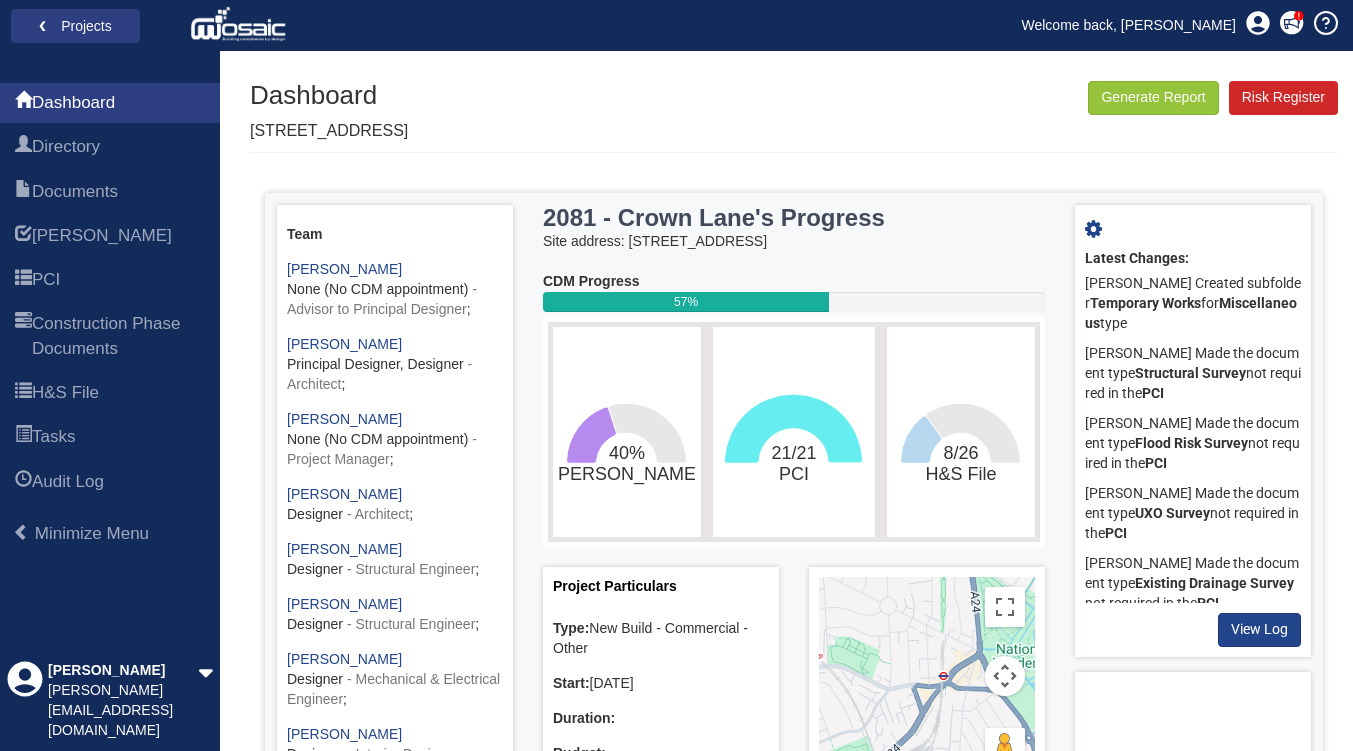 click on "[PERSON_NAME]" 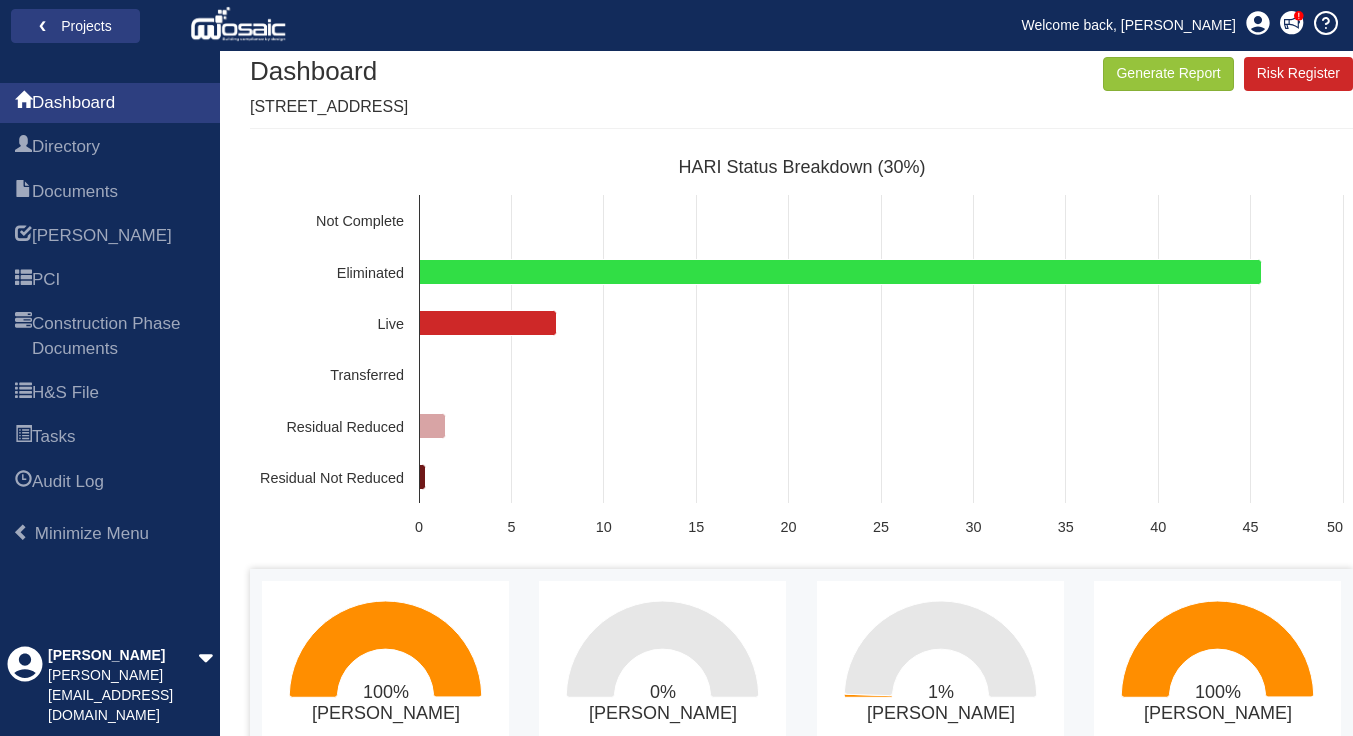 scroll, scrollTop: 0, scrollLeft: 0, axis: both 